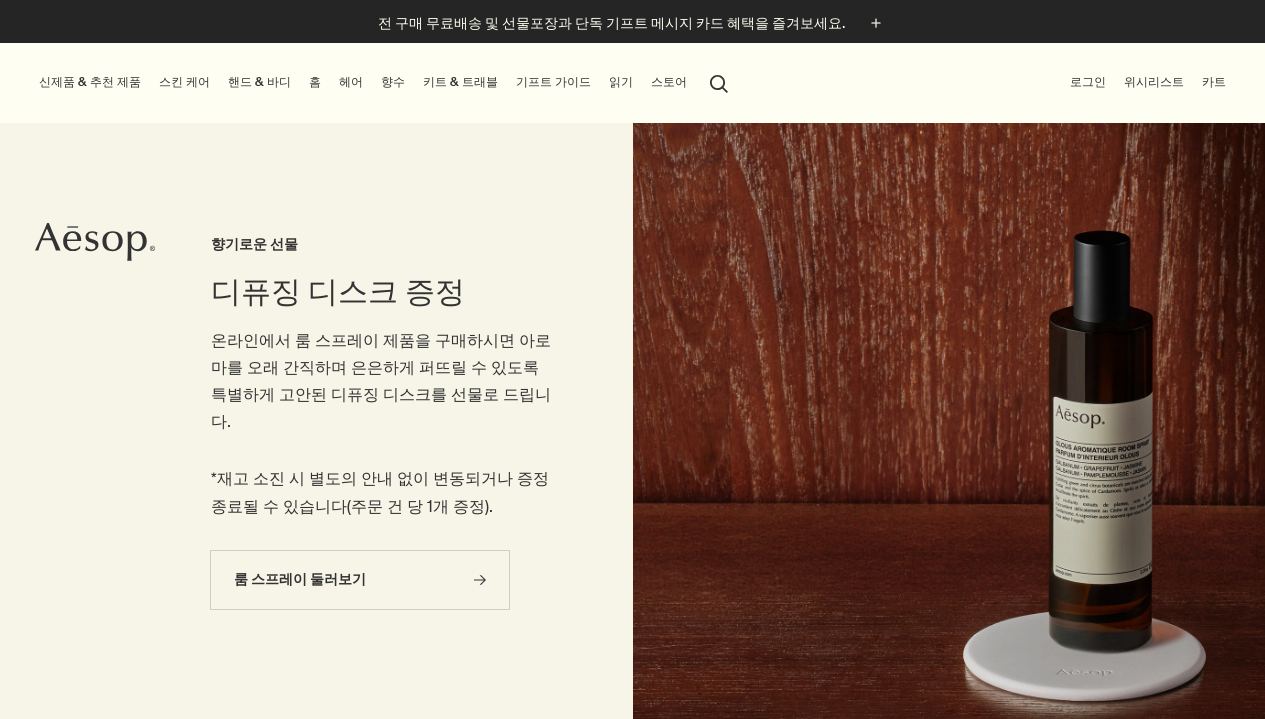 scroll, scrollTop: 0, scrollLeft: 0, axis: both 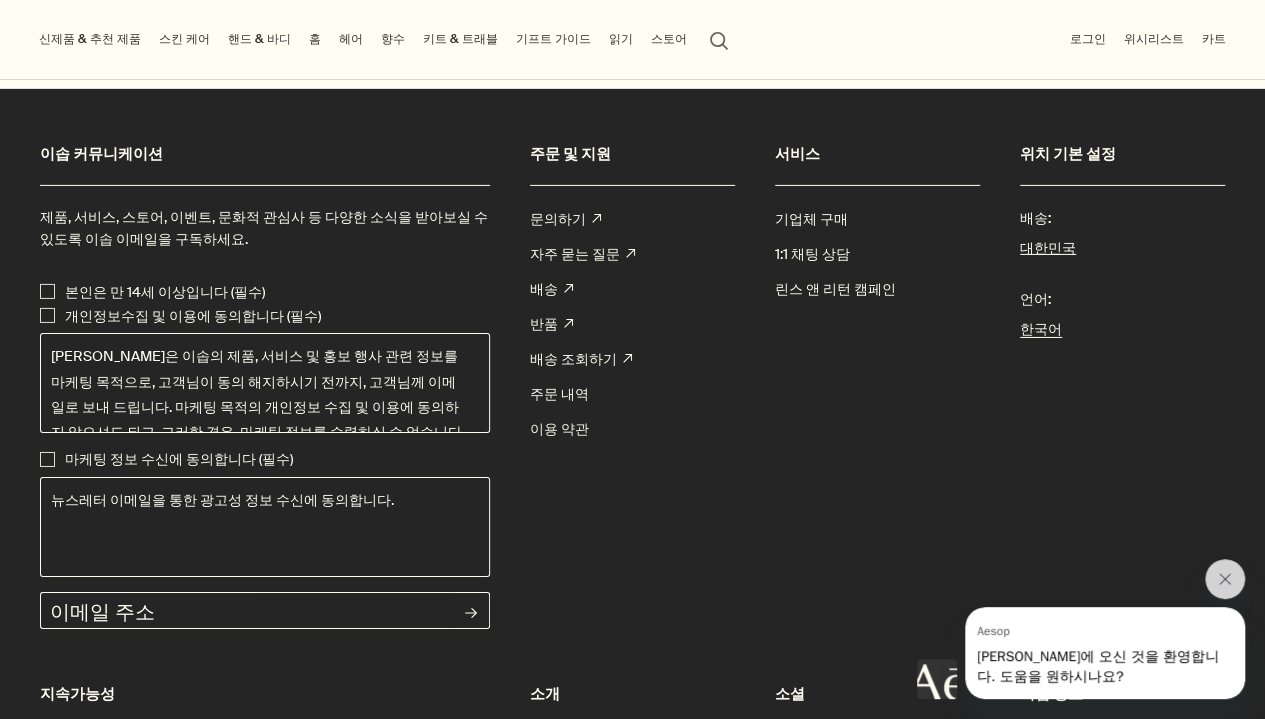 click on "이용 약관" at bounding box center [559, 429] 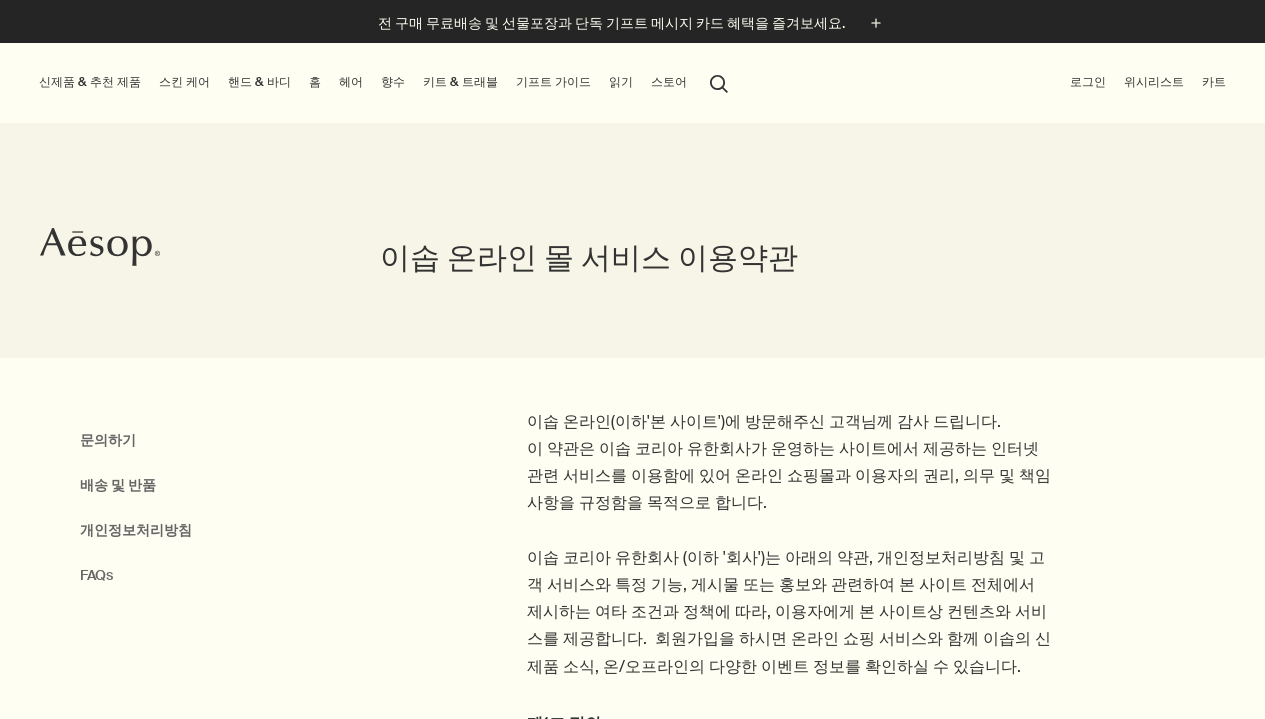 scroll, scrollTop: 0, scrollLeft: 0, axis: both 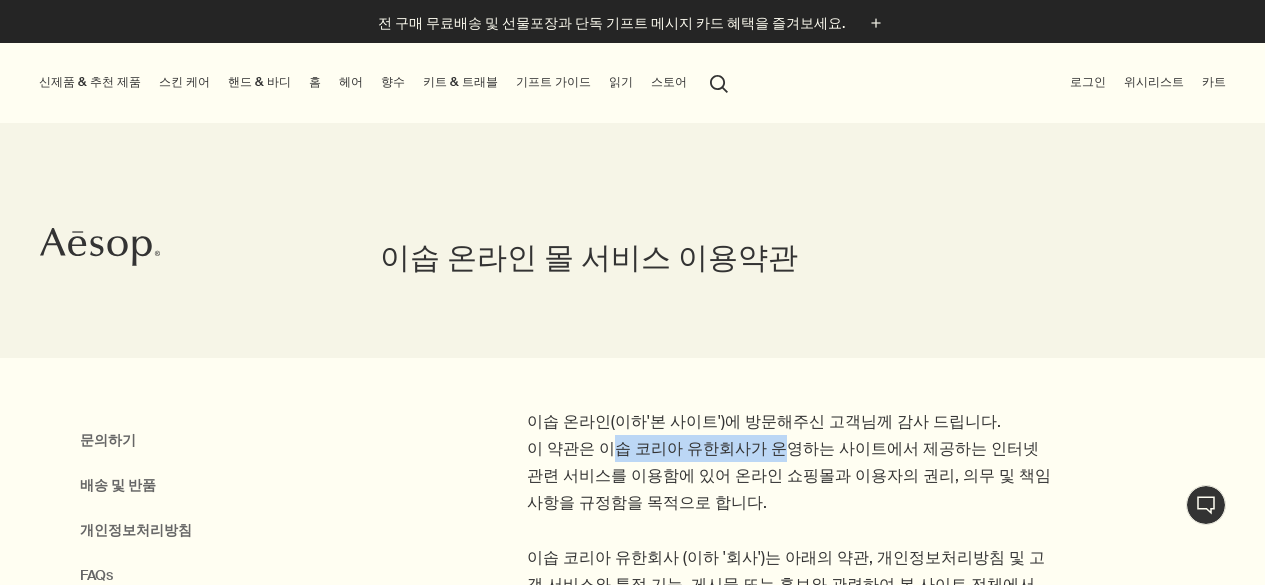 drag, startPoint x: 603, startPoint y: 446, endPoint x: 764, endPoint y: 447, distance: 161.00311 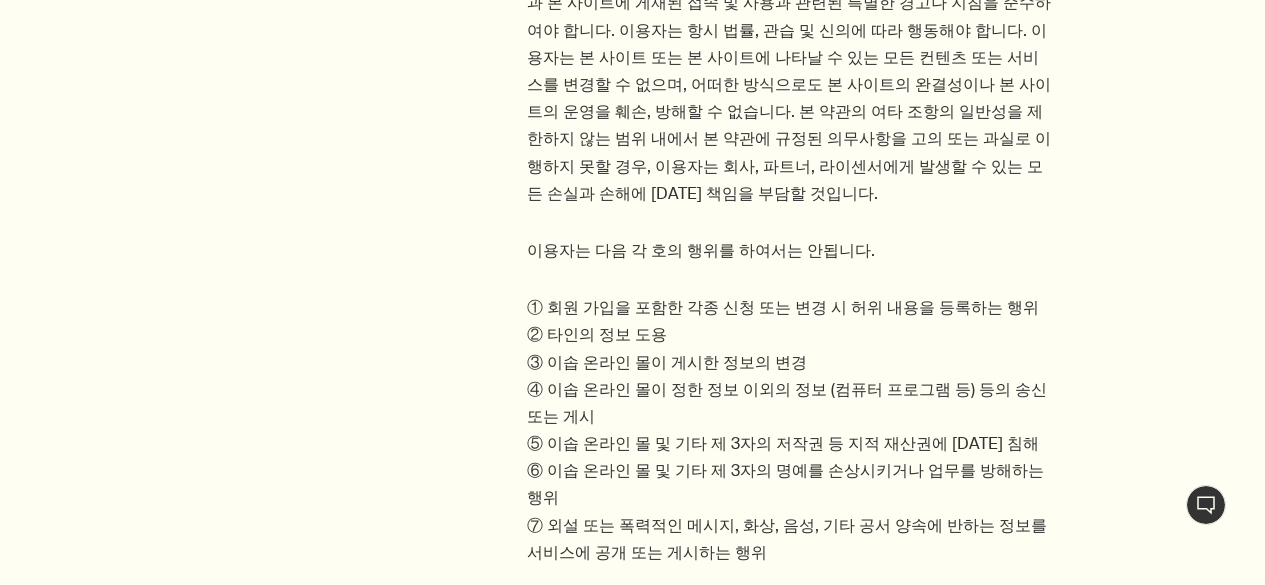 scroll, scrollTop: 8200, scrollLeft: 0, axis: vertical 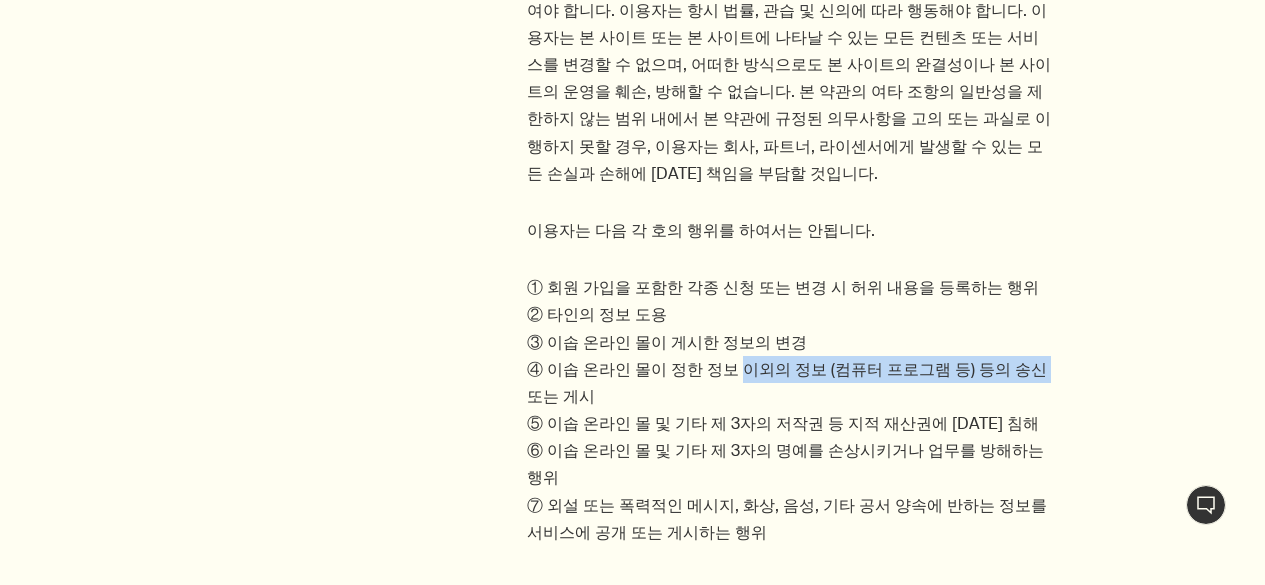 drag, startPoint x: 730, startPoint y: 401, endPoint x: 1012, endPoint y: 398, distance: 282.01596 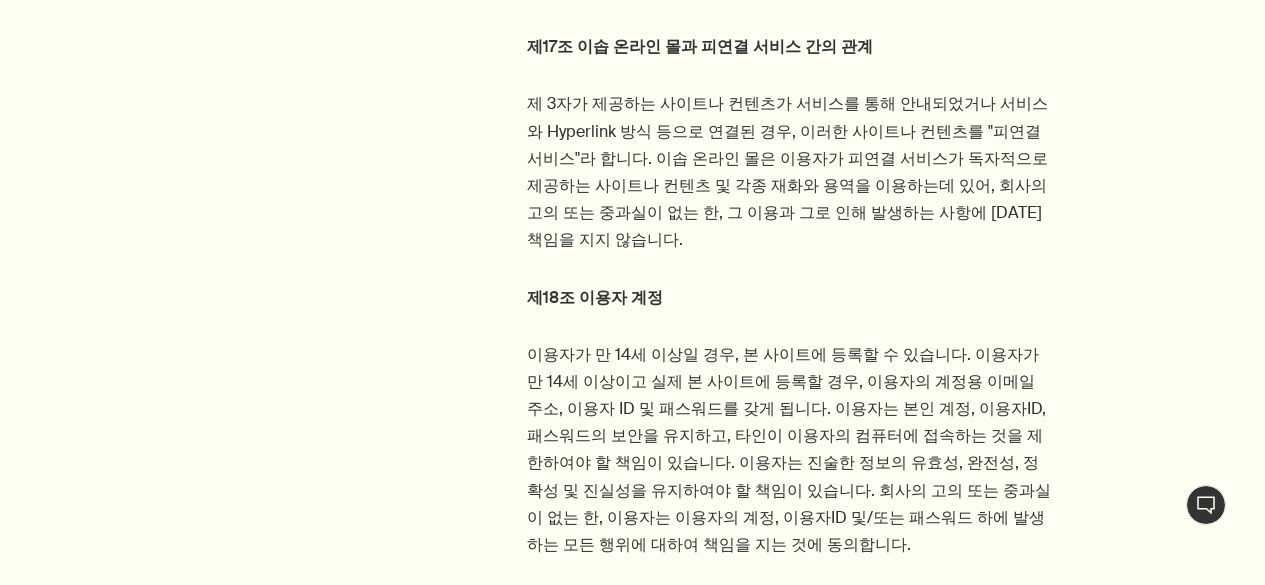 scroll, scrollTop: 9100, scrollLeft: 0, axis: vertical 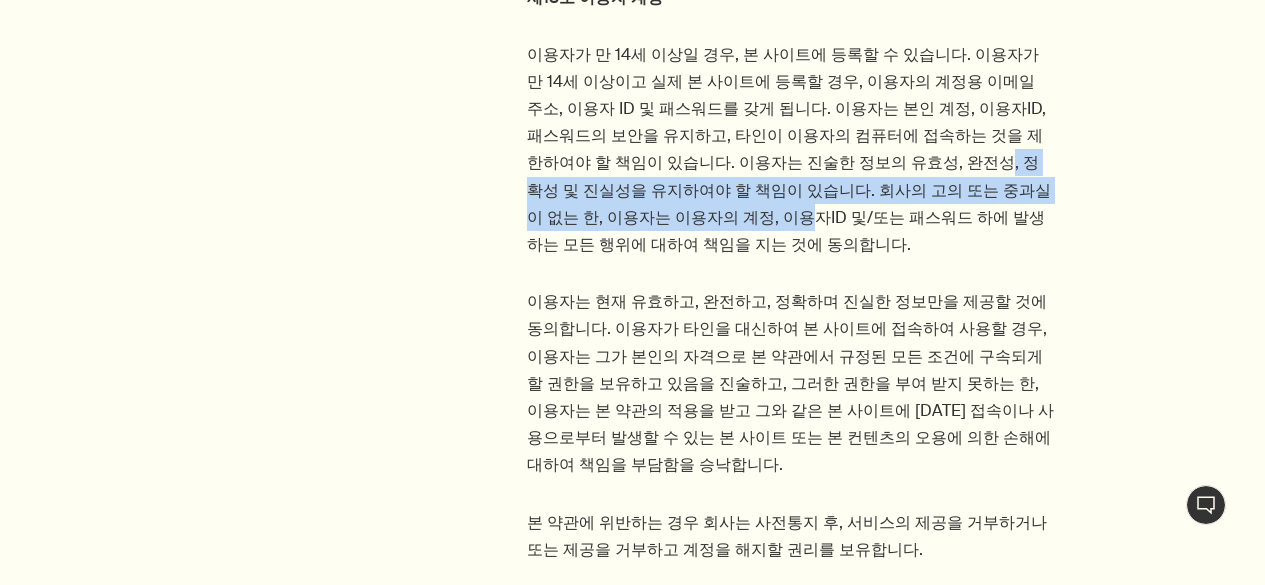 drag, startPoint x: 803, startPoint y: 192, endPoint x: 1046, endPoint y: 208, distance: 243.52618 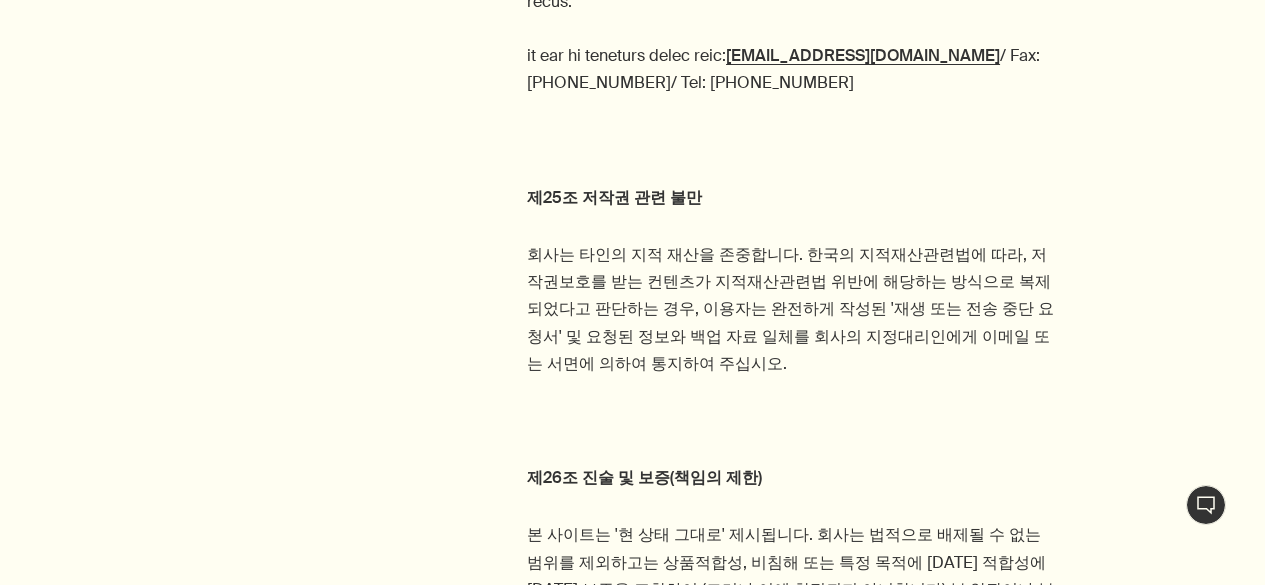 scroll, scrollTop: 13700, scrollLeft: 0, axis: vertical 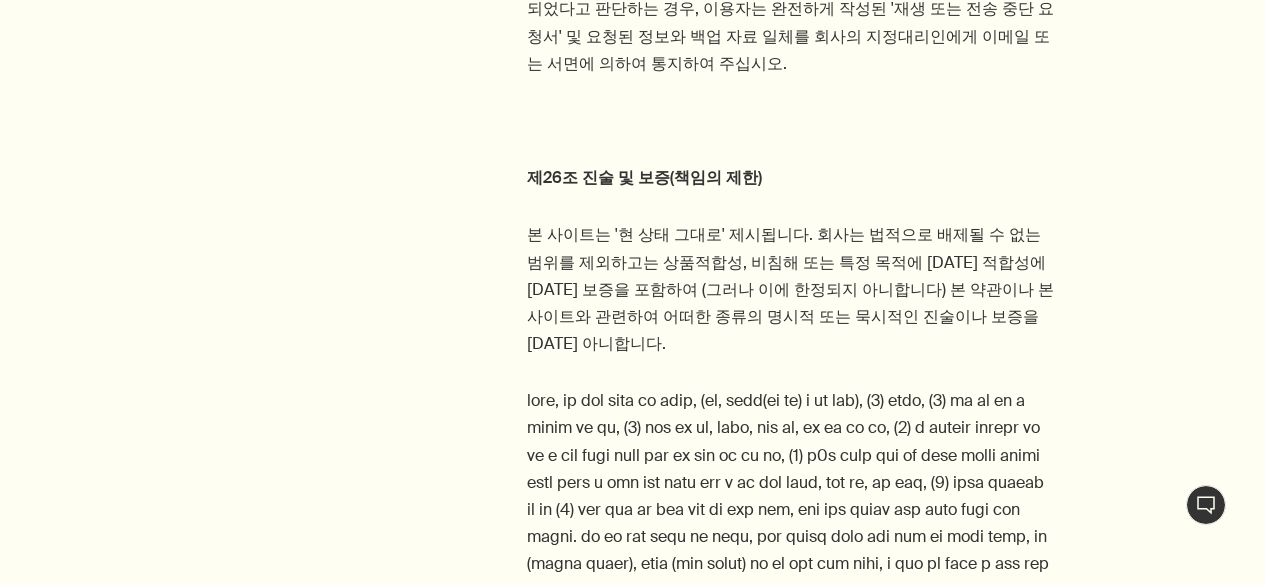 drag, startPoint x: 531, startPoint y: 249, endPoint x: 868, endPoint y: 278, distance: 338.24548 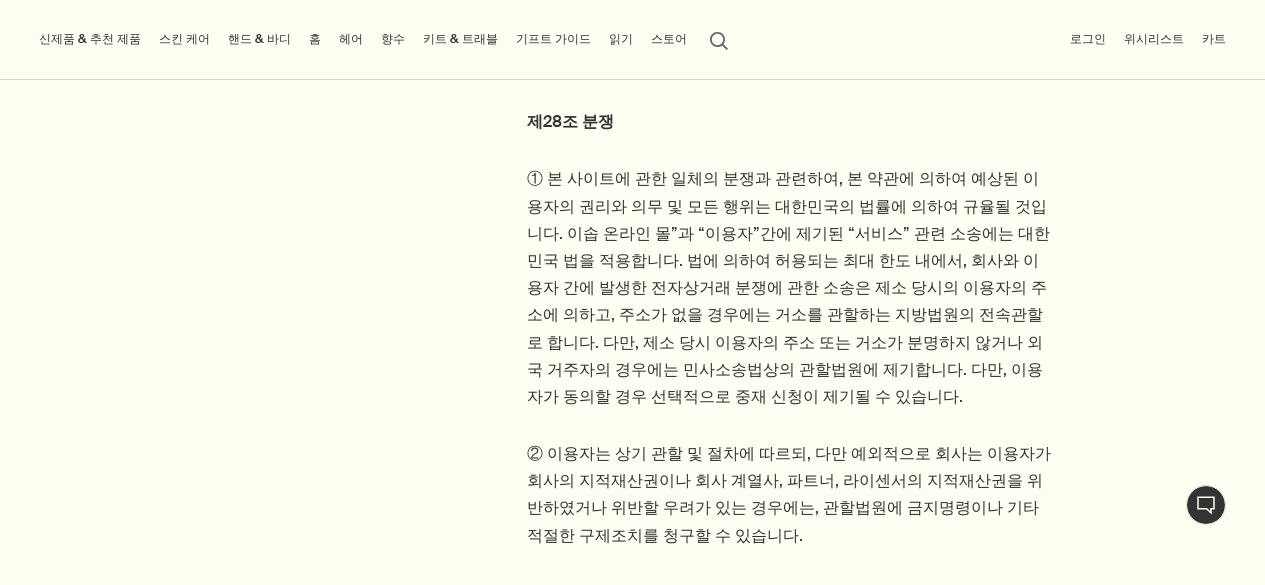 scroll, scrollTop: 14600, scrollLeft: 0, axis: vertical 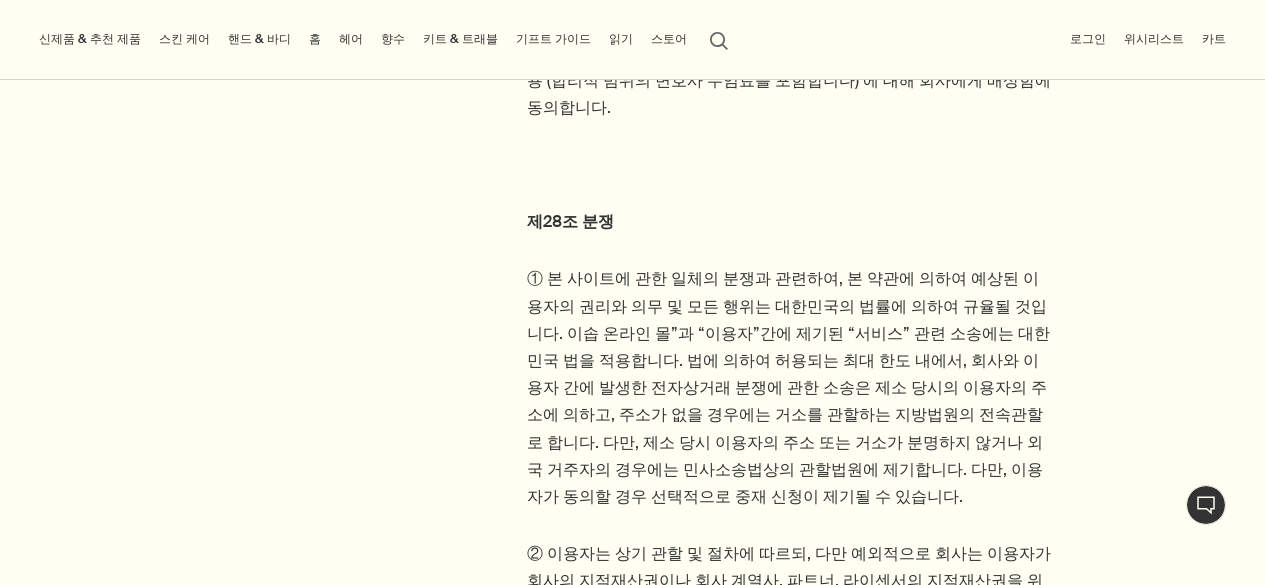 drag, startPoint x: 798, startPoint y: 296, endPoint x: 1017, endPoint y: 325, distance: 220.91174 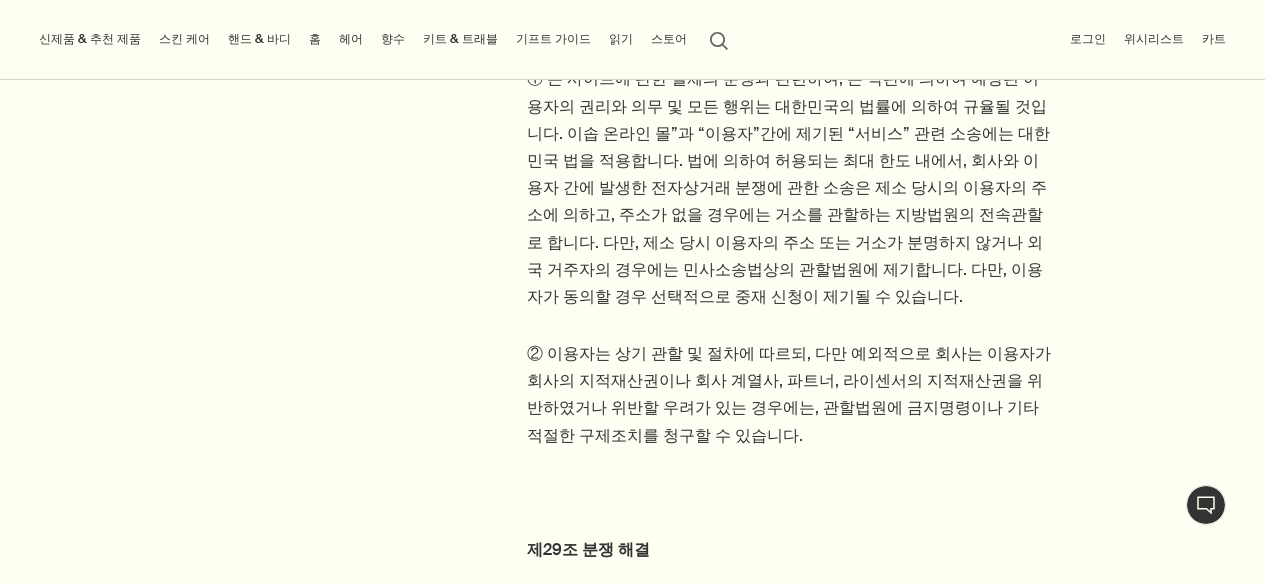 scroll, scrollTop: 14600, scrollLeft: 0, axis: vertical 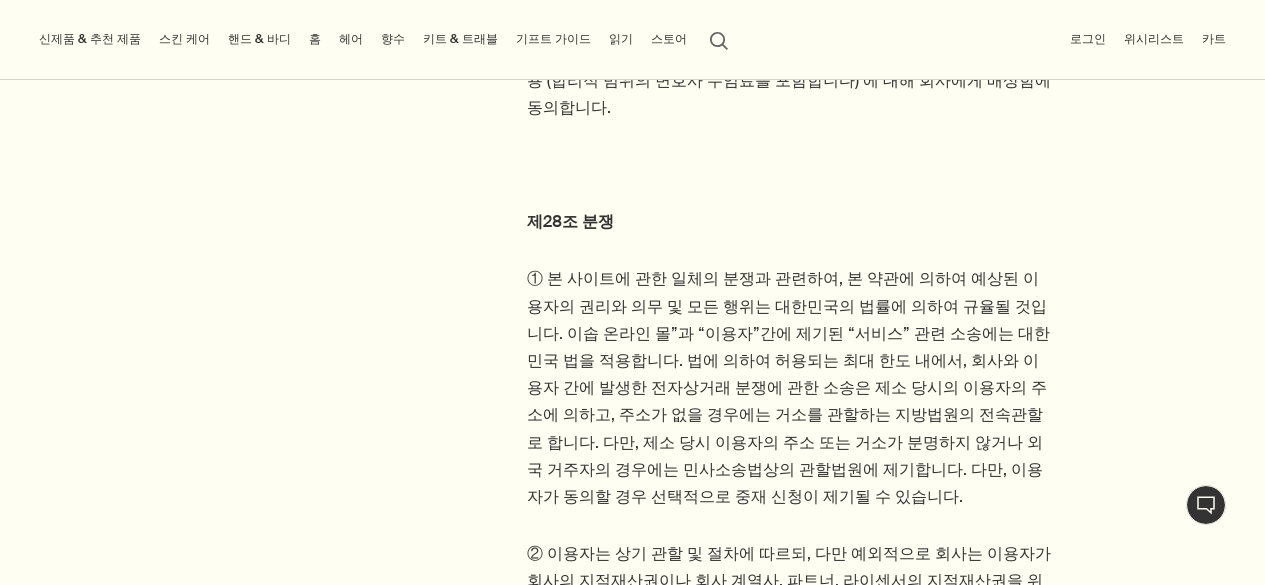 click at bounding box center [790, -391] 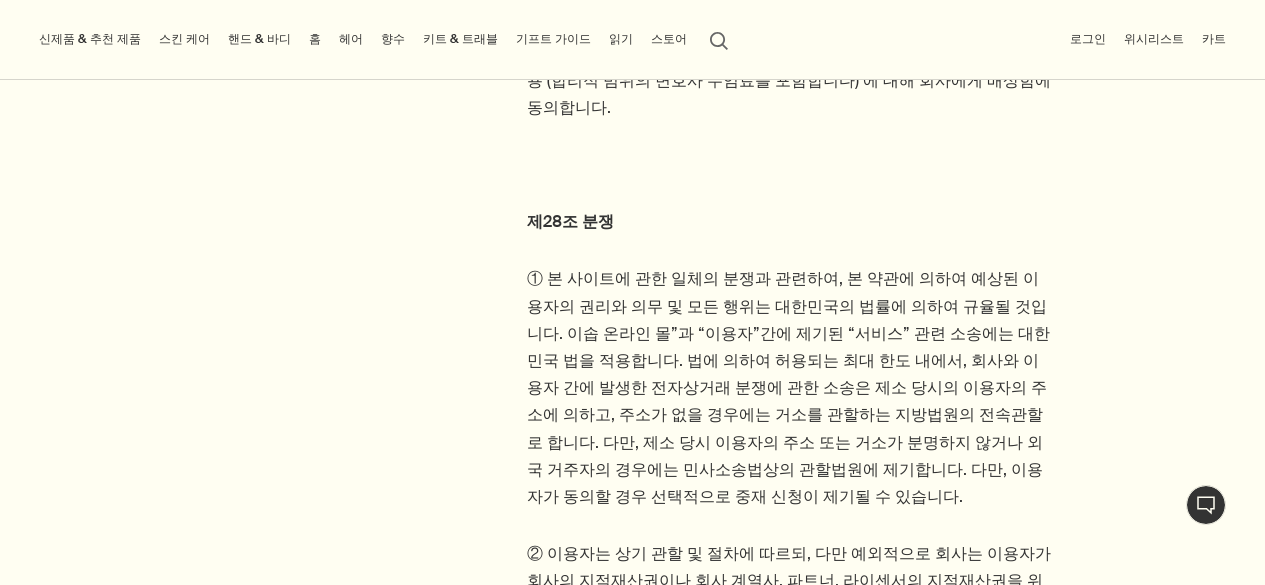 drag, startPoint x: 737, startPoint y: 320, endPoint x: 1003, endPoint y: 312, distance: 266.12027 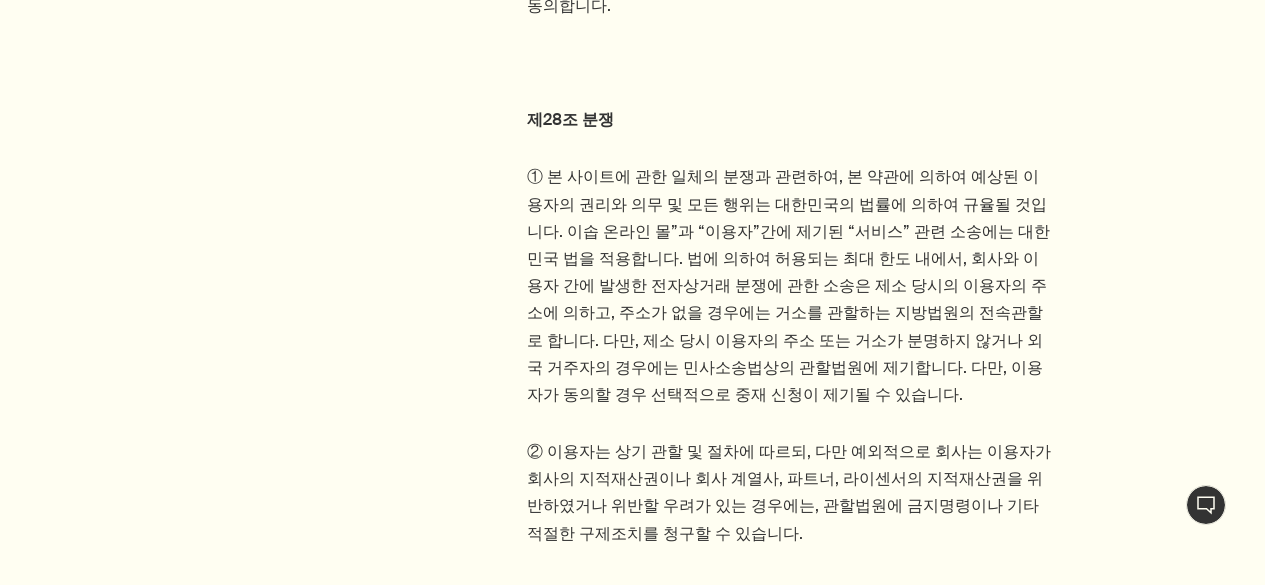scroll, scrollTop: 14800, scrollLeft: 0, axis: vertical 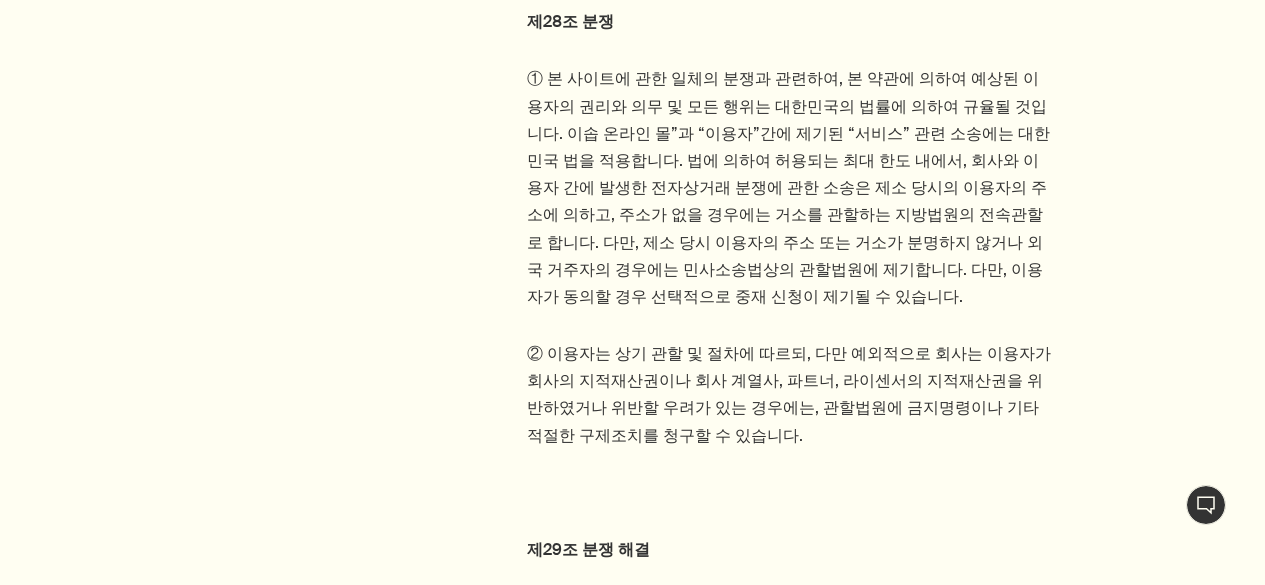 drag, startPoint x: 564, startPoint y: 371, endPoint x: 705, endPoint y: 369, distance: 141.01419 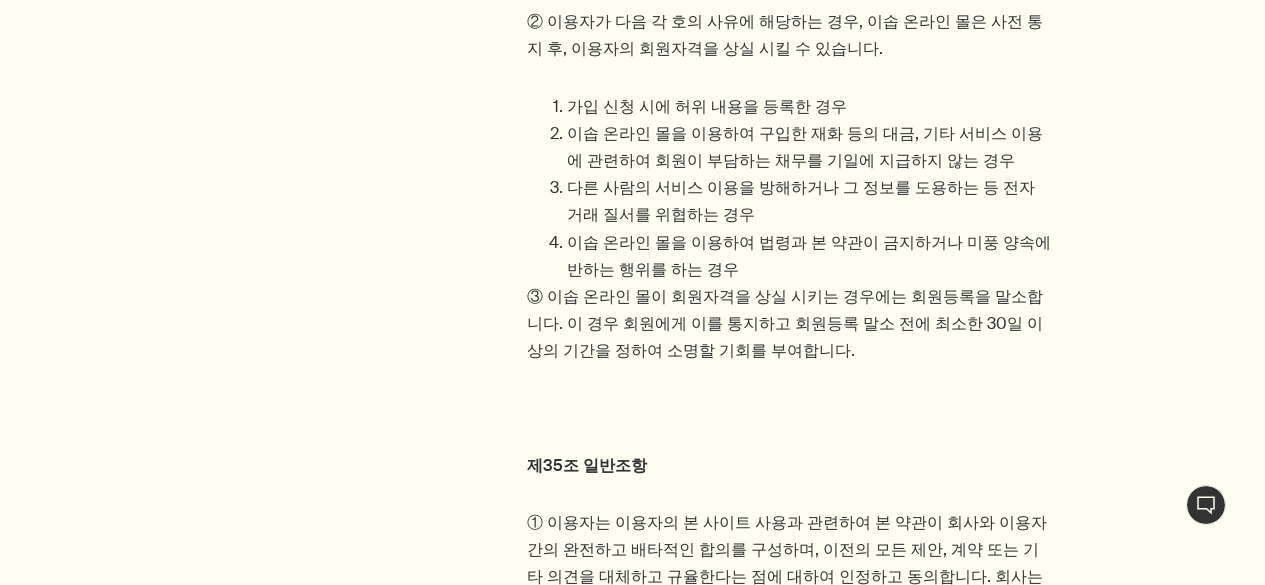scroll, scrollTop: 18600, scrollLeft: 0, axis: vertical 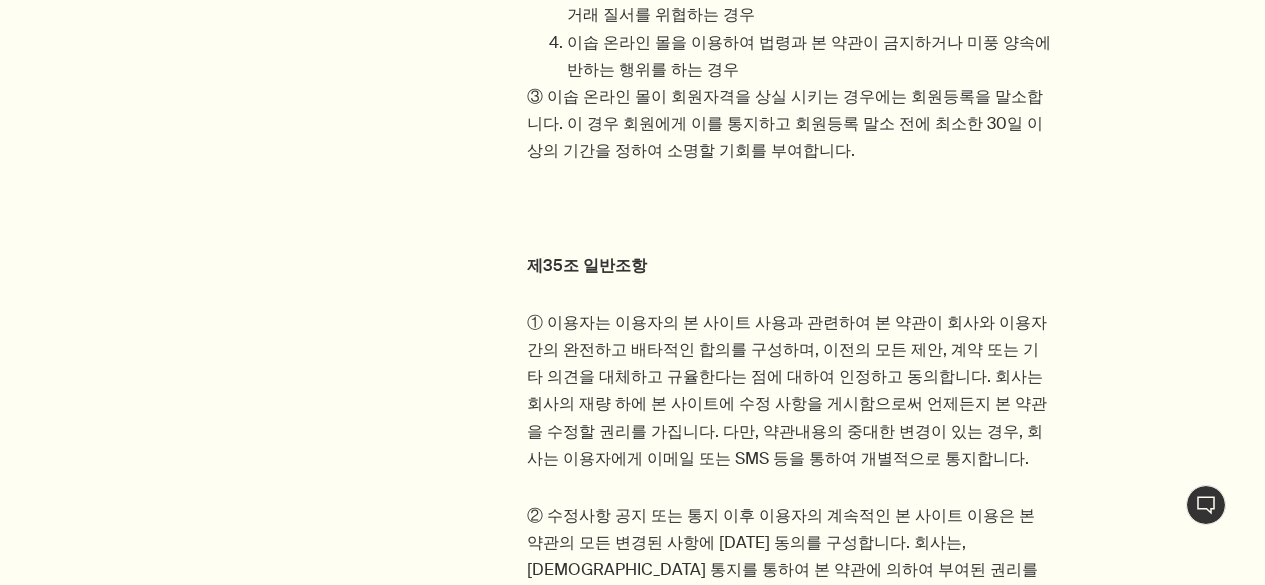 drag, startPoint x: 681, startPoint y: 149, endPoint x: 765, endPoint y: 151, distance: 84.0238 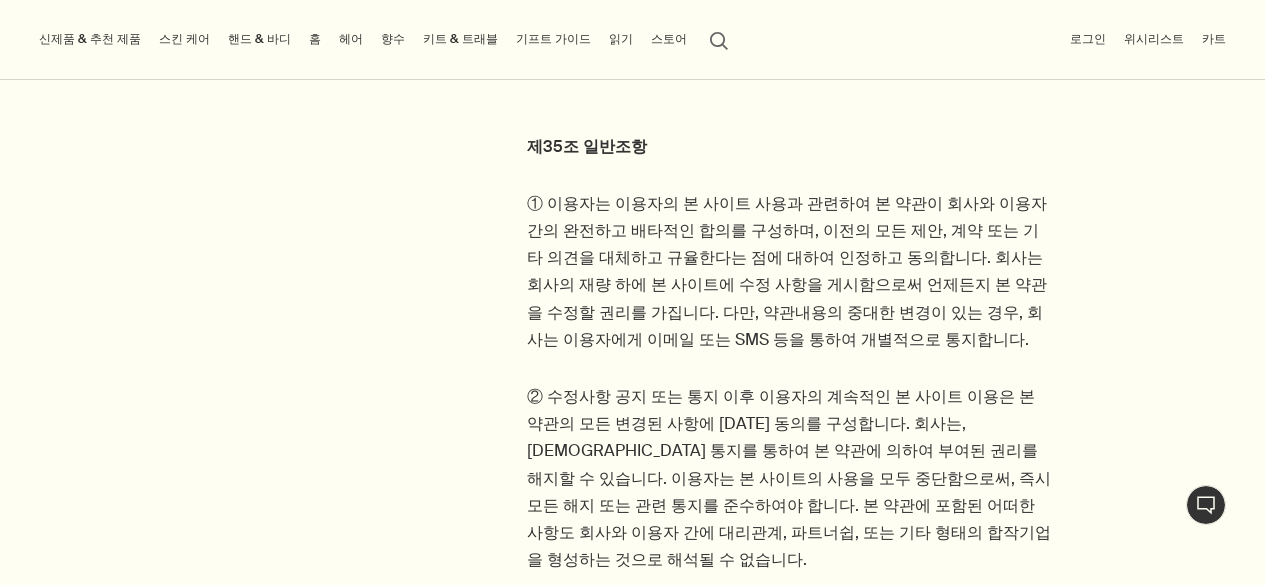 scroll, scrollTop: 18700, scrollLeft: 0, axis: vertical 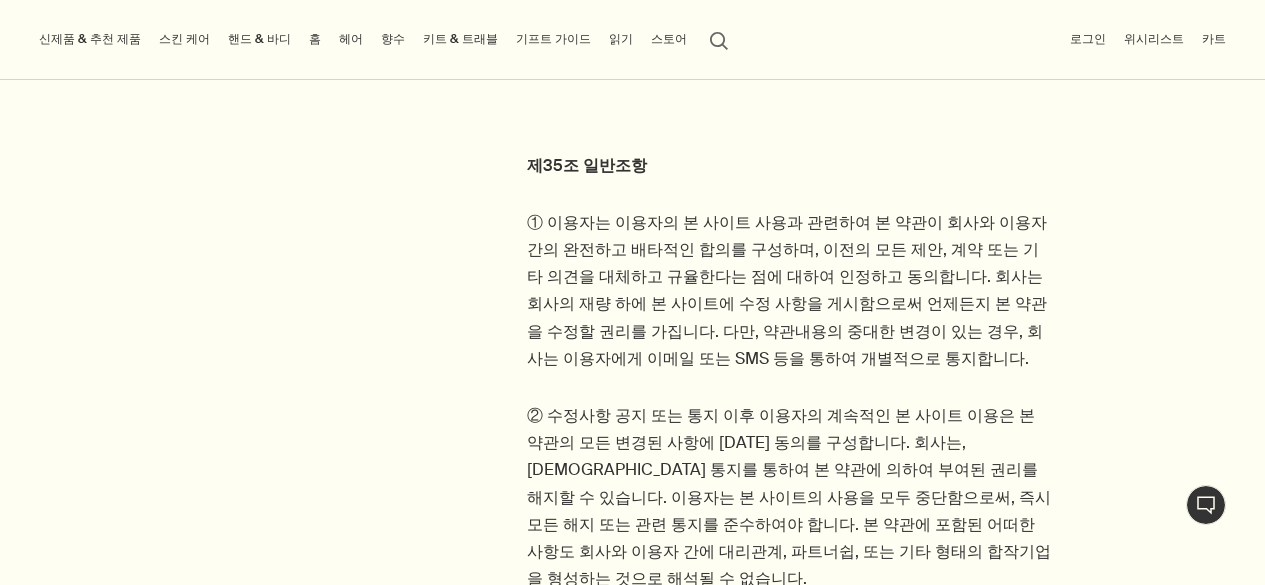drag, startPoint x: 570, startPoint y: 237, endPoint x: 744, endPoint y: 259, distance: 175.38528 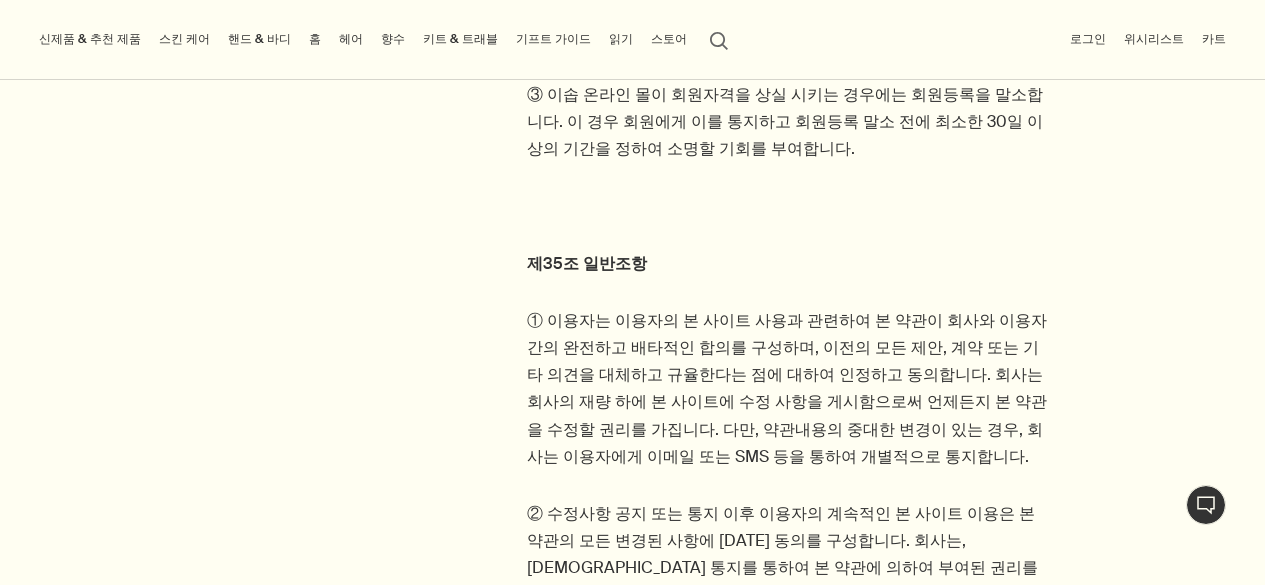 scroll, scrollTop: 18600, scrollLeft: 0, axis: vertical 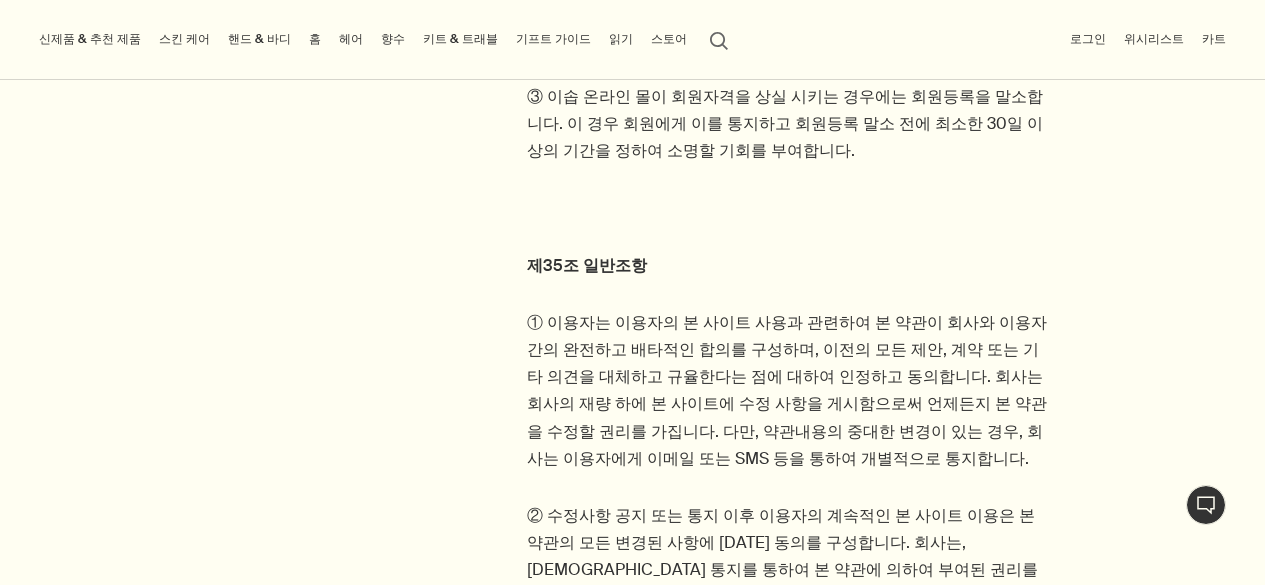 click on "제24조 이용자 컨텐츠 ① 이용자가 자료, 텍스트, 소프트웨어, 음악, 음향자료, 사진, 그래픽, 이미지, 비디오, 메시지, 기타 자료 등 ('이용자 컨텐츠')을 본 사이트에서 전송, 업로드, 게시, 이메일 전송 또는 달리 이용가능 하도록 할 경우, 이용자는 그와 같은 이용자 컨텐츠에 대해 전적으로 책임을 부담합니다. 즉, 회사의 고의 또는 중과실이 없는 한, 해당 이용자가 사이트에 게시하는 모든 이용자 컨텐츠에 대하여 회사가 아니라 해당 이용자가 전적으로 책임을 진다는 것을 의미합니다. ② 이용자는 다음 각 호의 사항을 준수합니다. 이용자는 법률이나 계약 또는 신뢰 관계상 전술한 성격의 이용자 컨텐츠를 이용가능하게 할 권리를 가지지 않는다는 점에 동의합니다. 이용자는 제3자를 '스토킹'하거나 또는 달리 괴롭히거나, 모함하거나, 해를 끼치지 않습니다." at bounding box center (790, -2401) 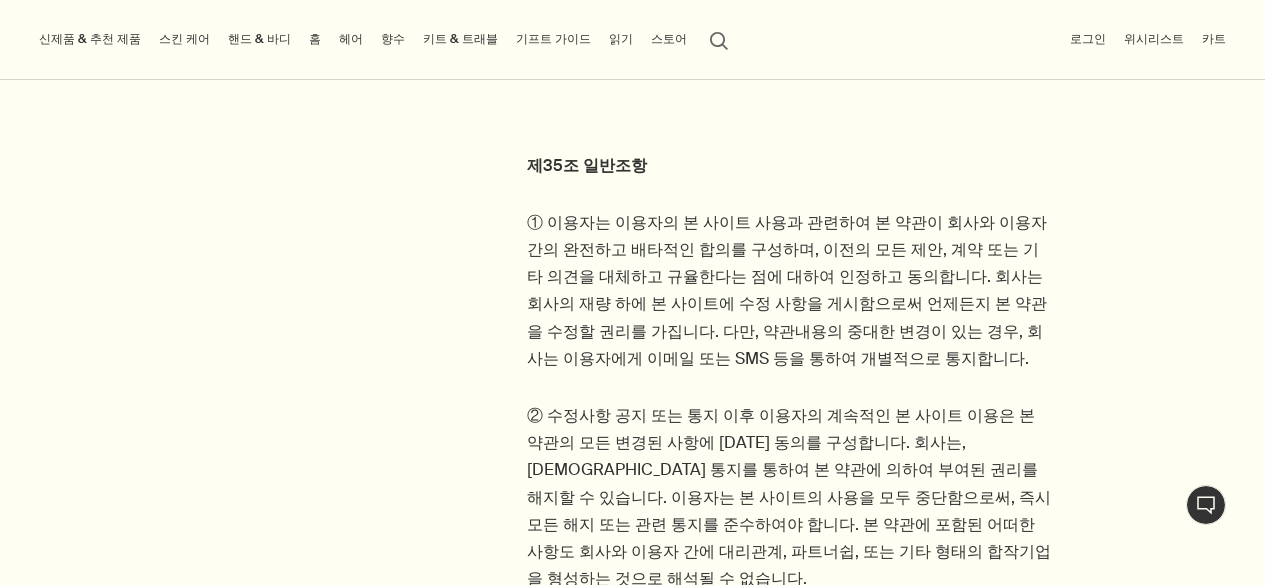 scroll, scrollTop: 18600, scrollLeft: 0, axis: vertical 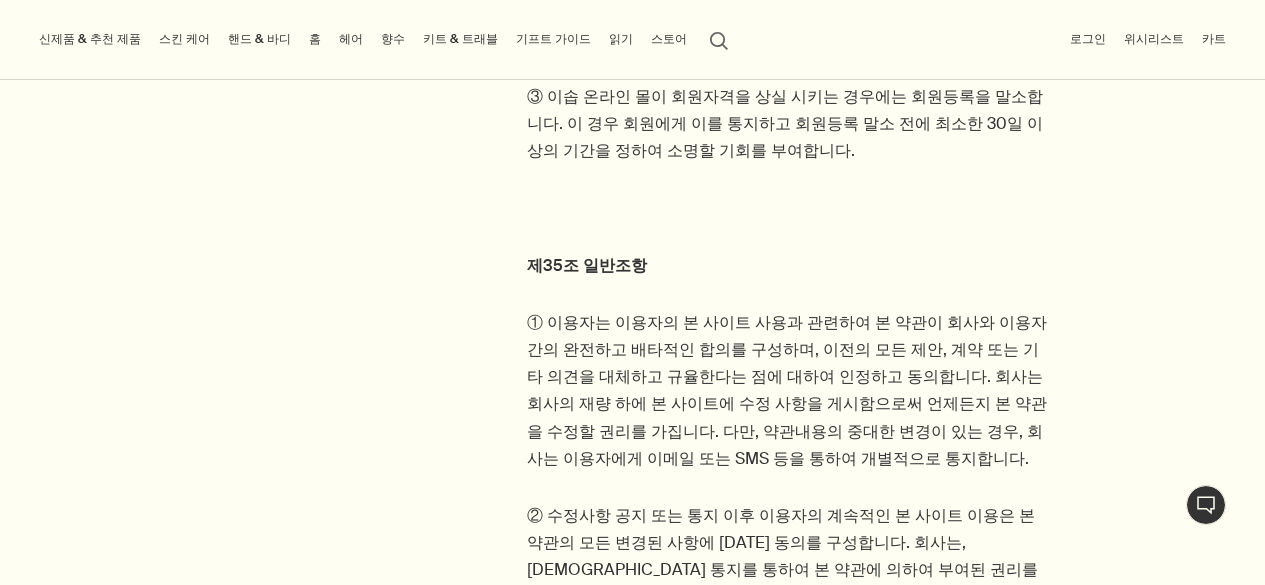 click on "① 회원은 이솝 온라인 몰에 언제든지 자신의 회원 등록을 말소해 줄 것(회원 탈퇴)을 요청할 수 있으며 [PERSON_NAME] 온라인 몰은 위 요청을 받은 해당 이용자의 회원 등록 말소를 위한 절차를 밟습니다. 단, 절차가 진행되는 동안에는 기존 일정에 맞춰 예정된 서비스를 제공받을 수 있습니다." at bounding box center [790, -277] 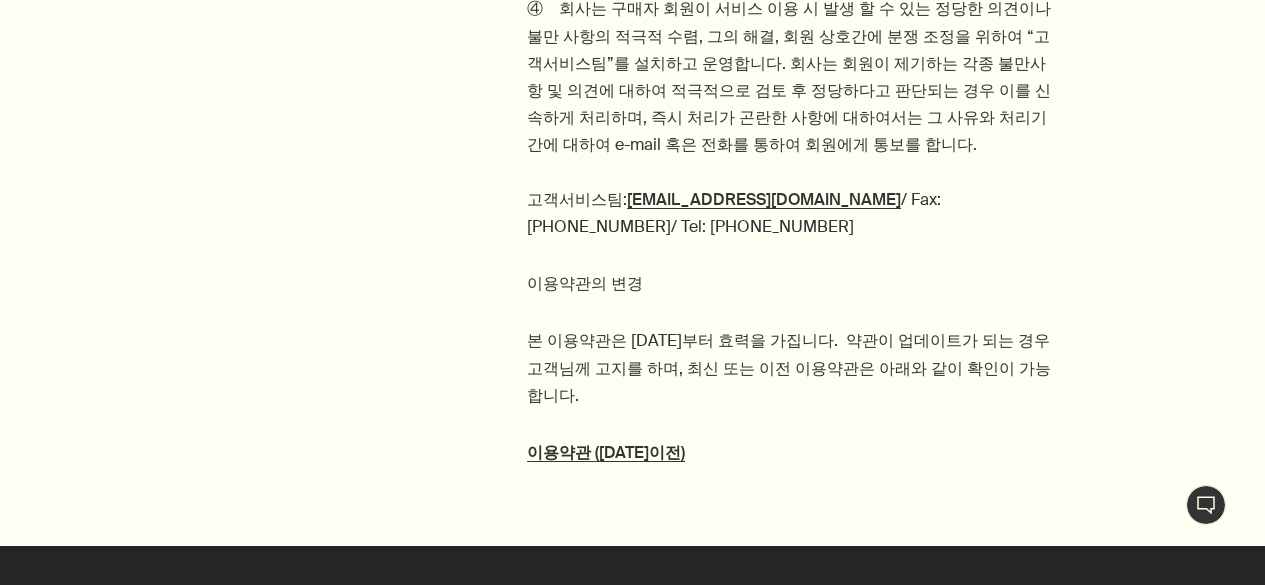scroll, scrollTop: 20000, scrollLeft: 0, axis: vertical 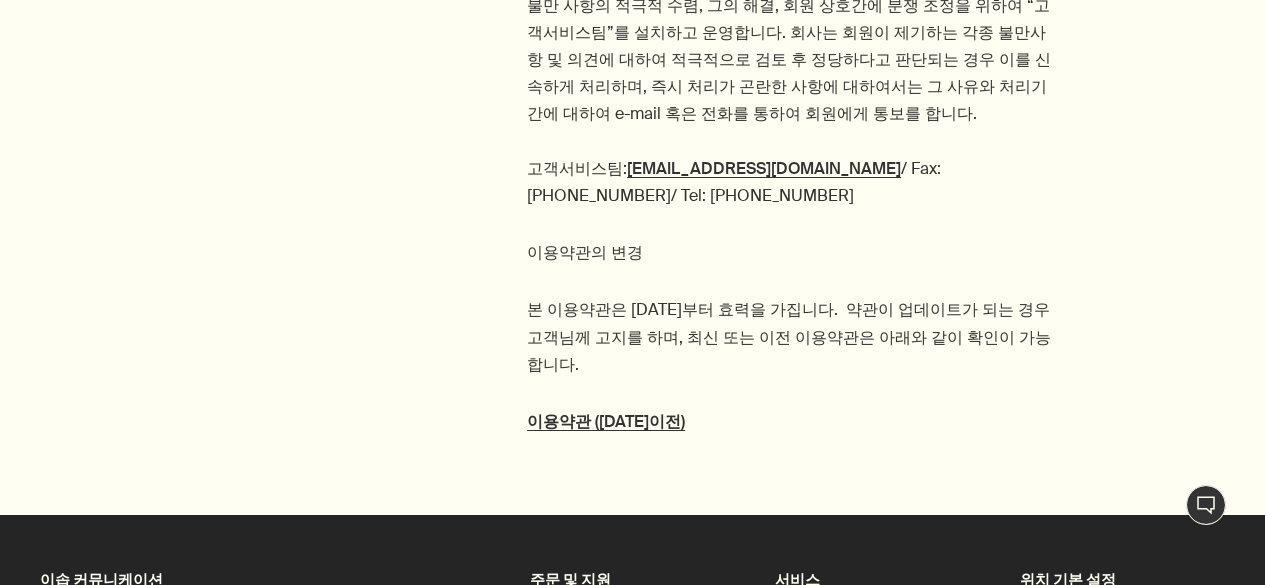 drag, startPoint x: 556, startPoint y: 250, endPoint x: 711, endPoint y: 280, distance: 157.87654 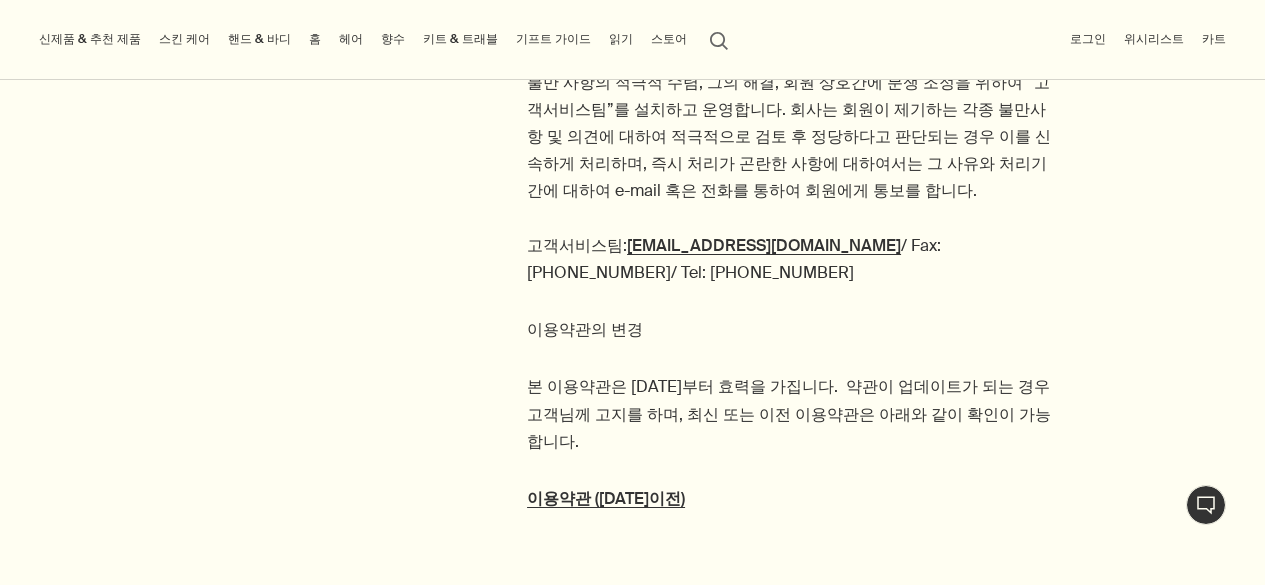 scroll, scrollTop: 19900, scrollLeft: 0, axis: vertical 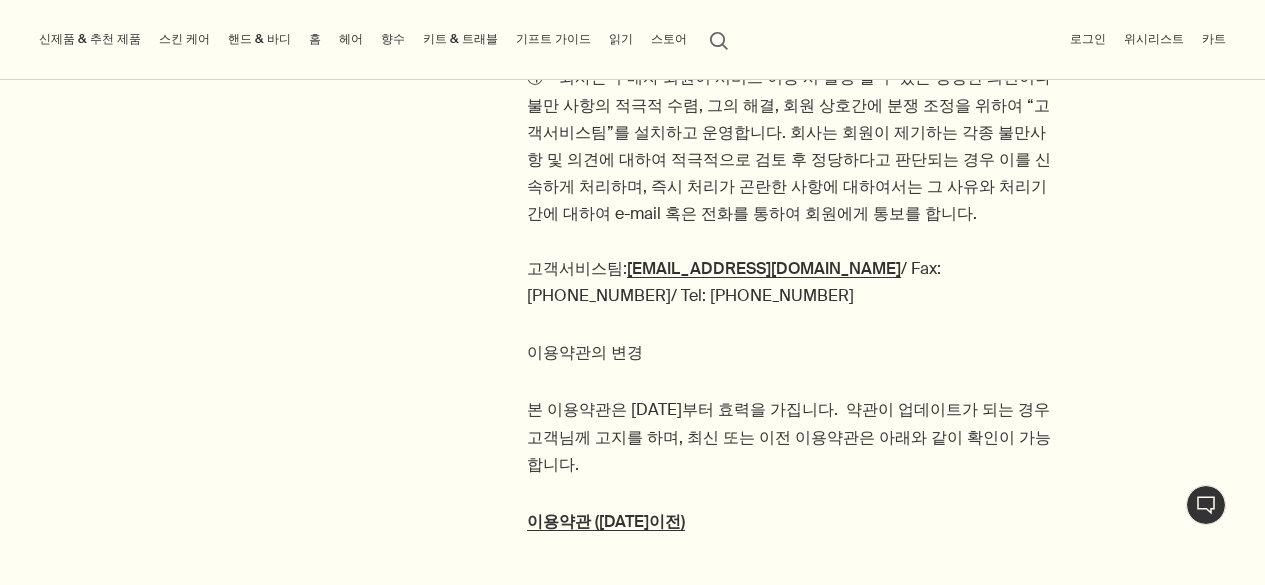 click on "② 각 당사자는 상대방의 서면동의 없이 이 약관상의 권리와 의무를 제3자에게 양도하거나 처분할 수 없습니다." at bounding box center (790, -132) 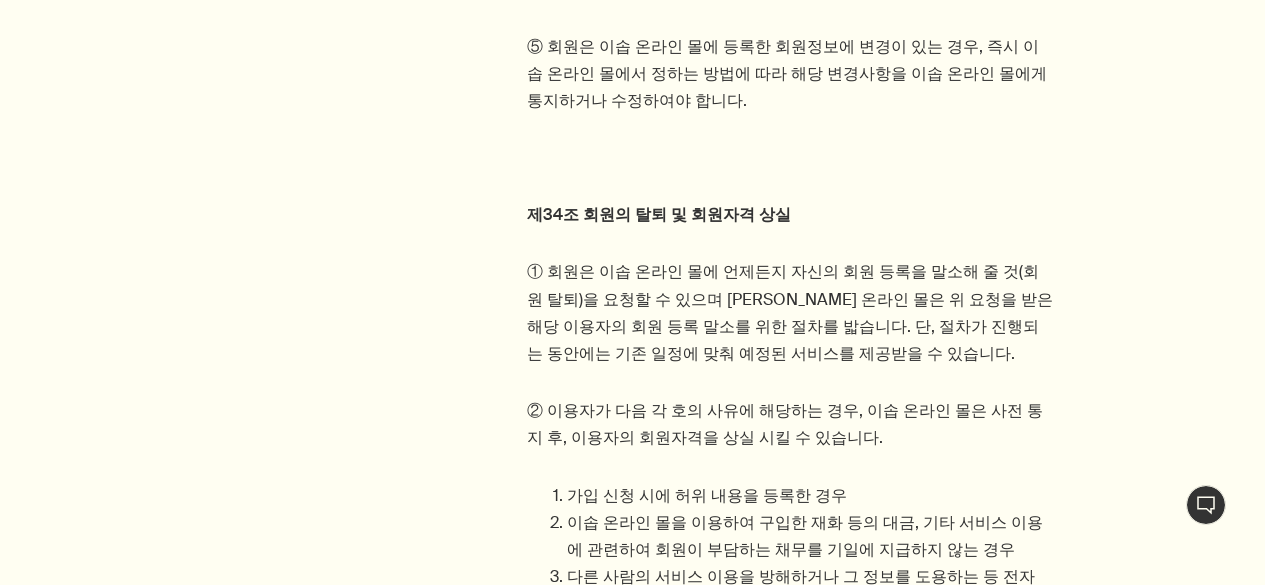 scroll, scrollTop: 18400, scrollLeft: 0, axis: vertical 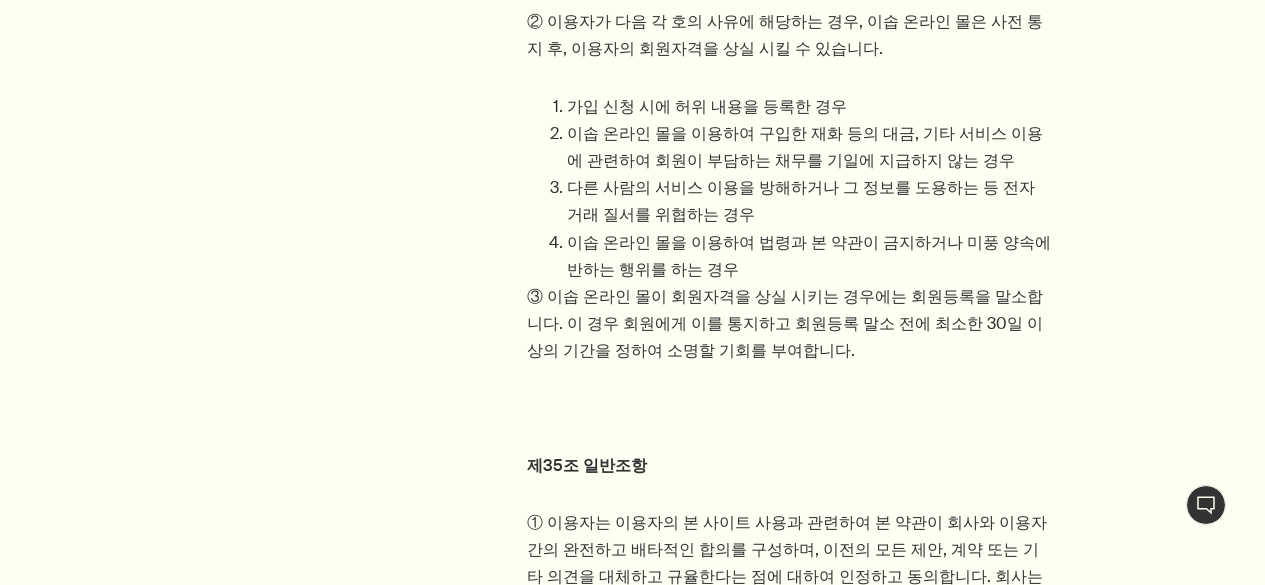 drag, startPoint x: 553, startPoint y: 408, endPoint x: 725, endPoint y: 453, distance: 177.7892 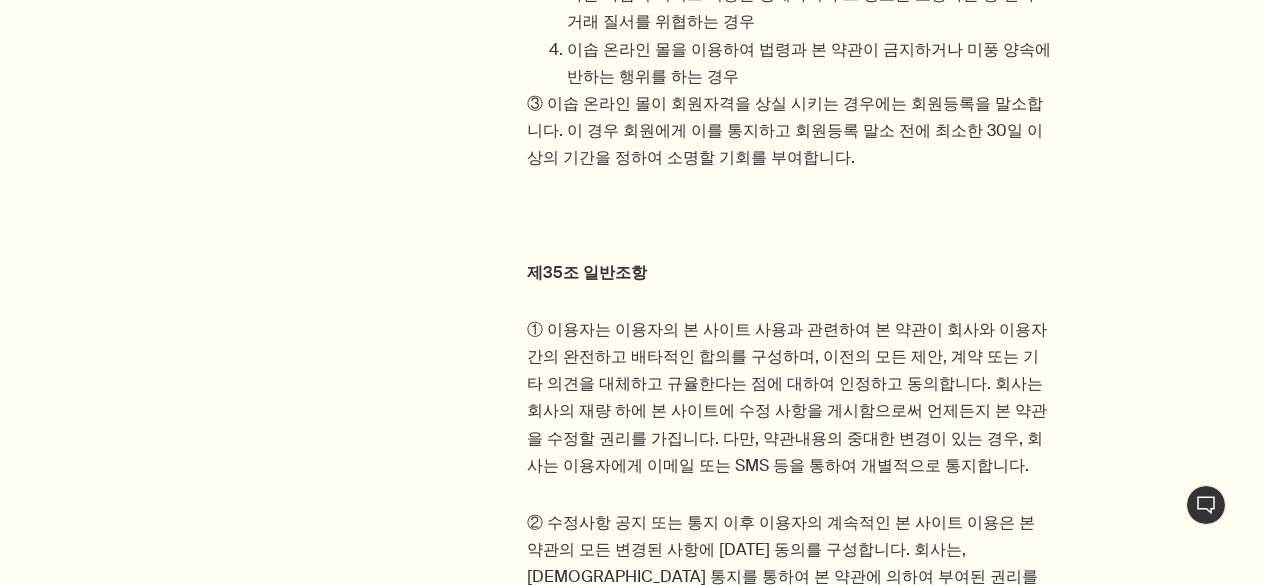 scroll, scrollTop: 18600, scrollLeft: 0, axis: vertical 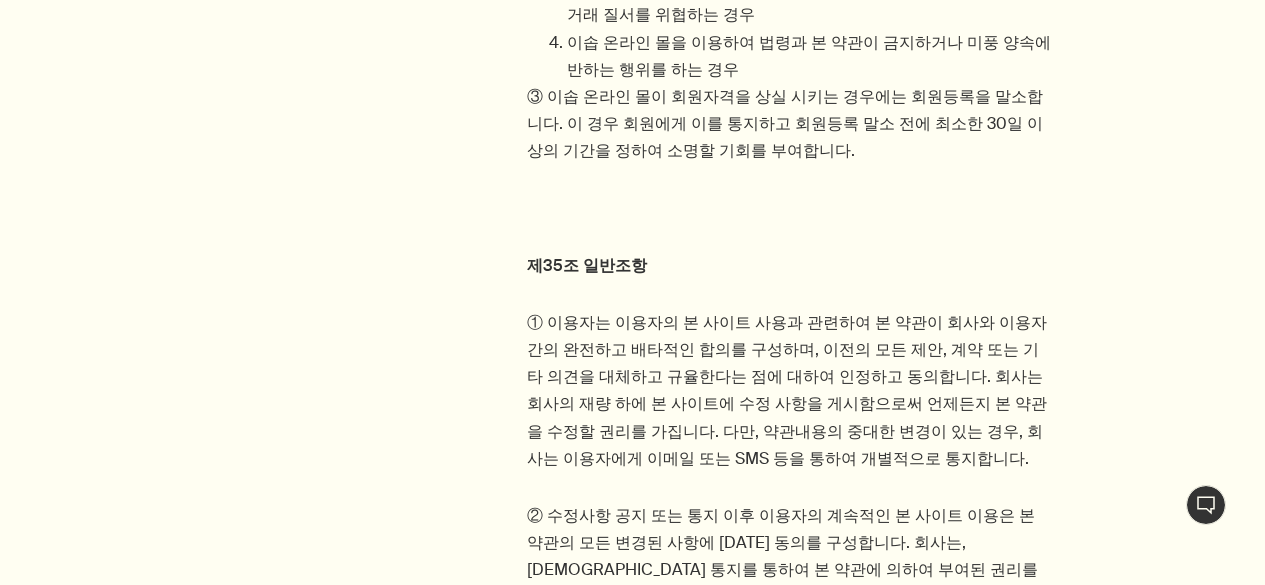 drag, startPoint x: 849, startPoint y: 344, endPoint x: 790, endPoint y: 366, distance: 62.968246 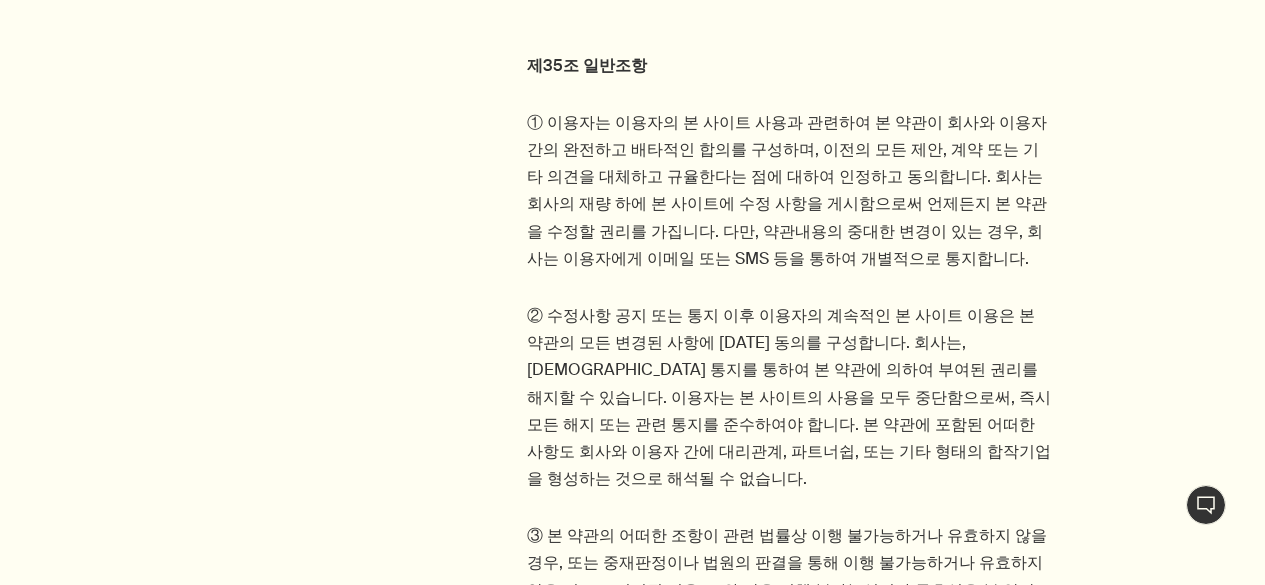 drag, startPoint x: 607, startPoint y: 231, endPoint x: 790, endPoint y: 235, distance: 183.04372 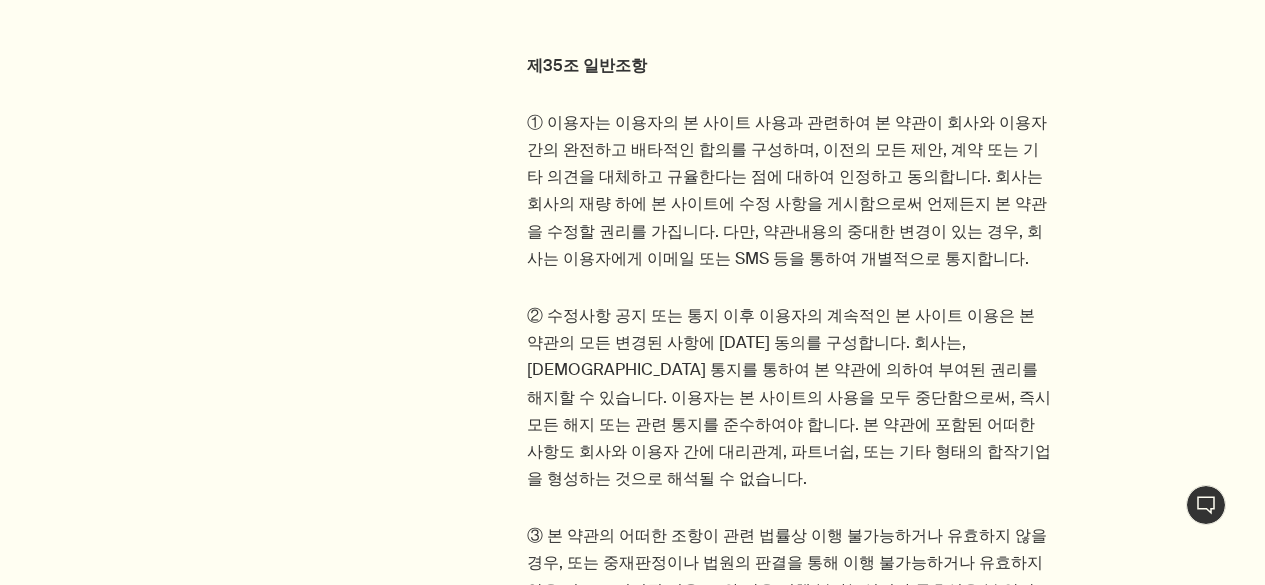 drag, startPoint x: 666, startPoint y: 247, endPoint x: 915, endPoint y: 276, distance: 250.68306 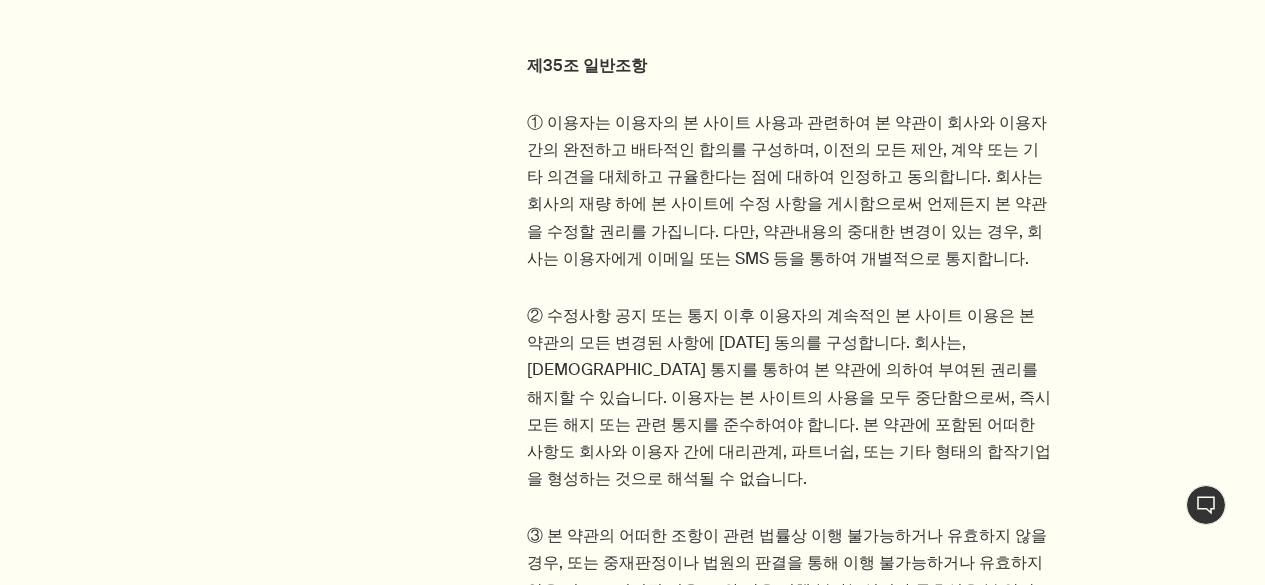 drag, startPoint x: 602, startPoint y: 172, endPoint x: 754, endPoint y: 177, distance: 152.08221 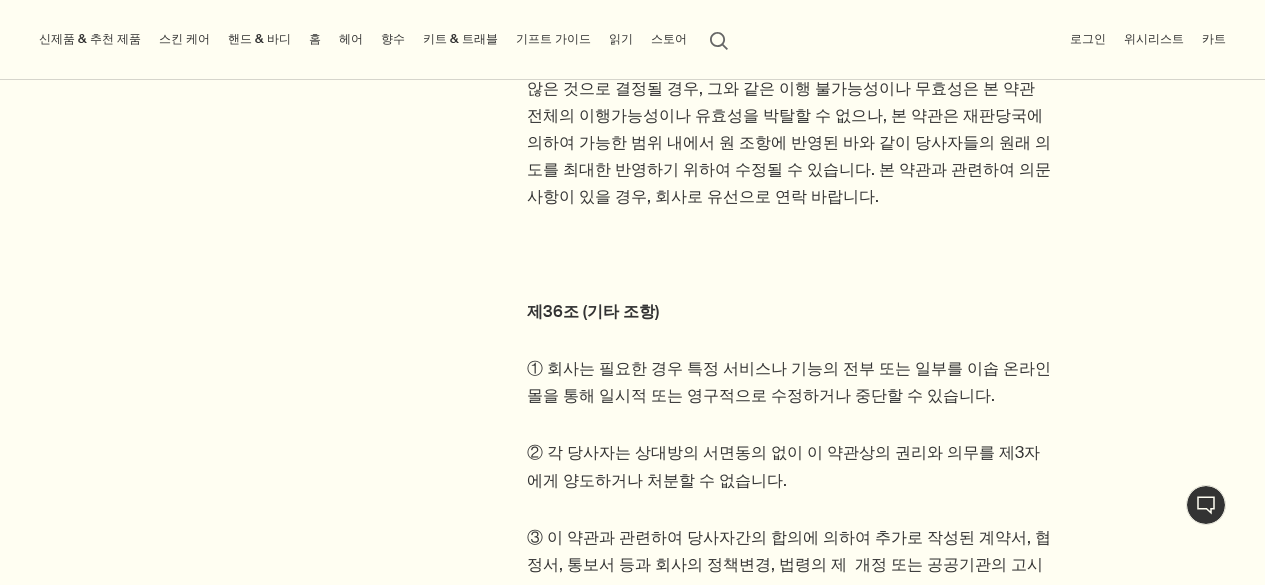 scroll, scrollTop: 19300, scrollLeft: 0, axis: vertical 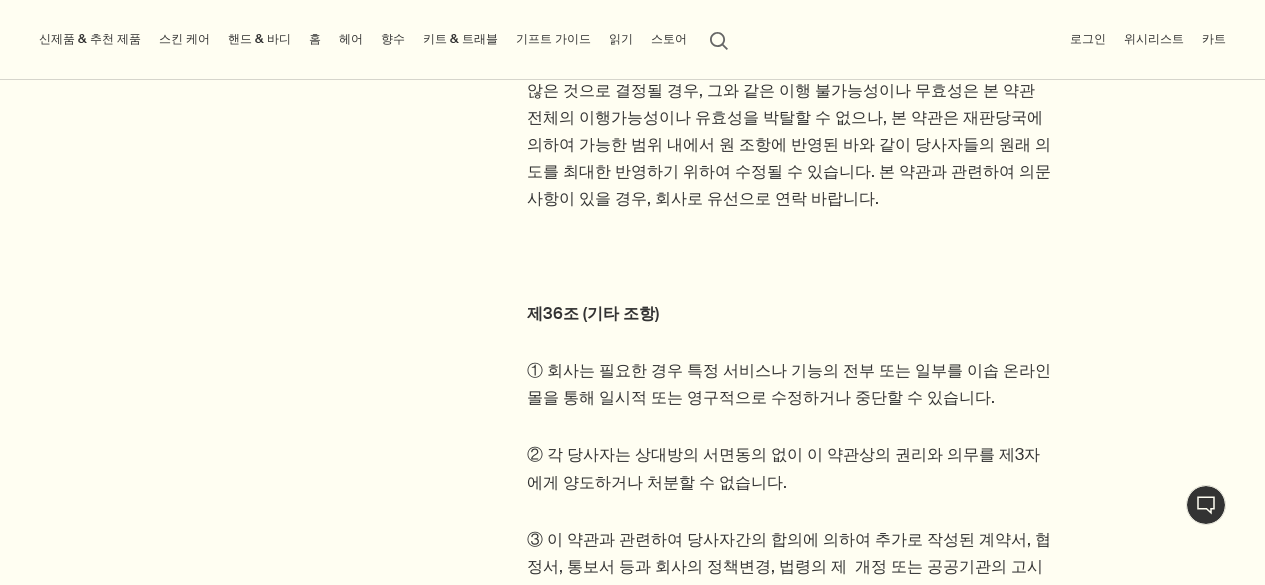 drag, startPoint x: 882, startPoint y: 199, endPoint x: 797, endPoint y: 271, distance: 111.39569 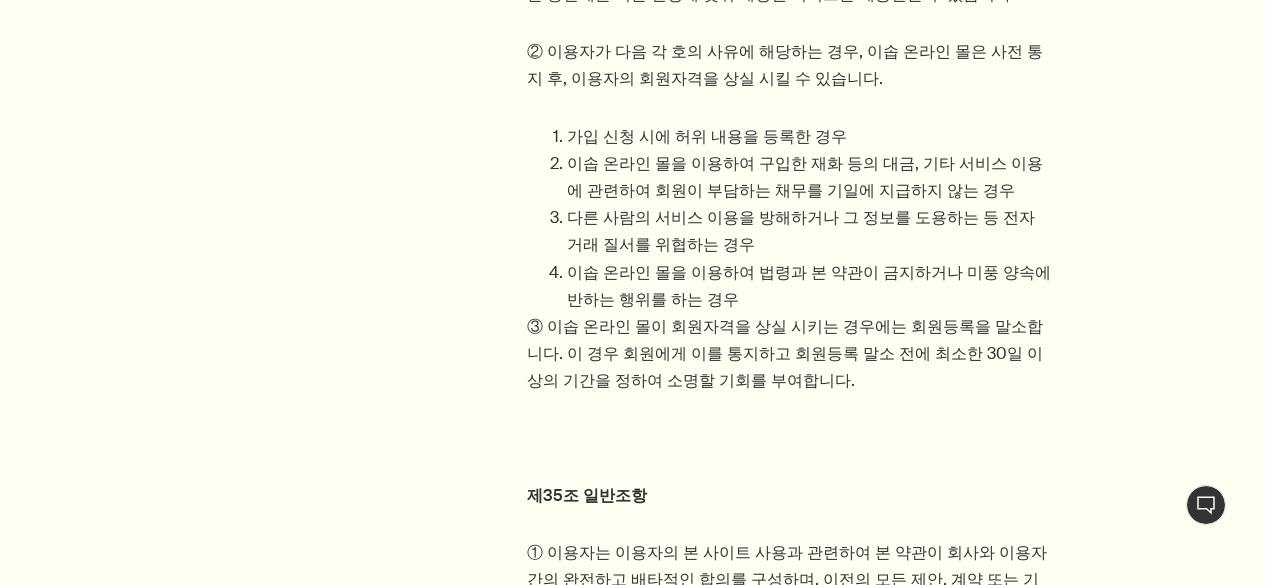 scroll, scrollTop: 18600, scrollLeft: 0, axis: vertical 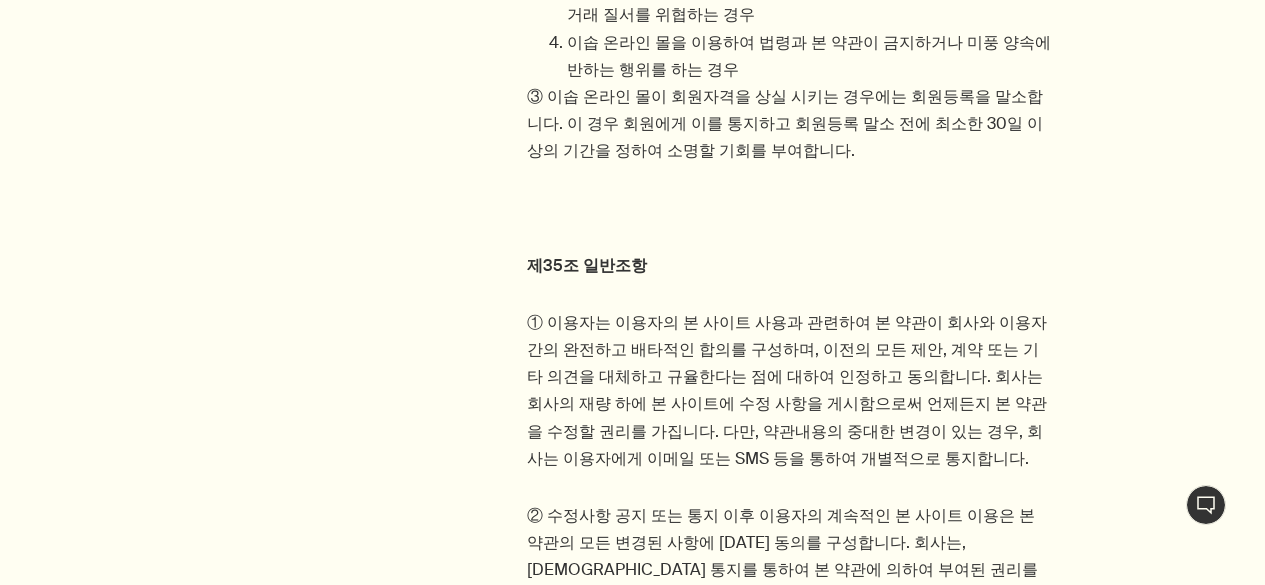 click on "제34조 회원의 탈퇴 및 회원자격 상실" at bounding box center (659, -375) 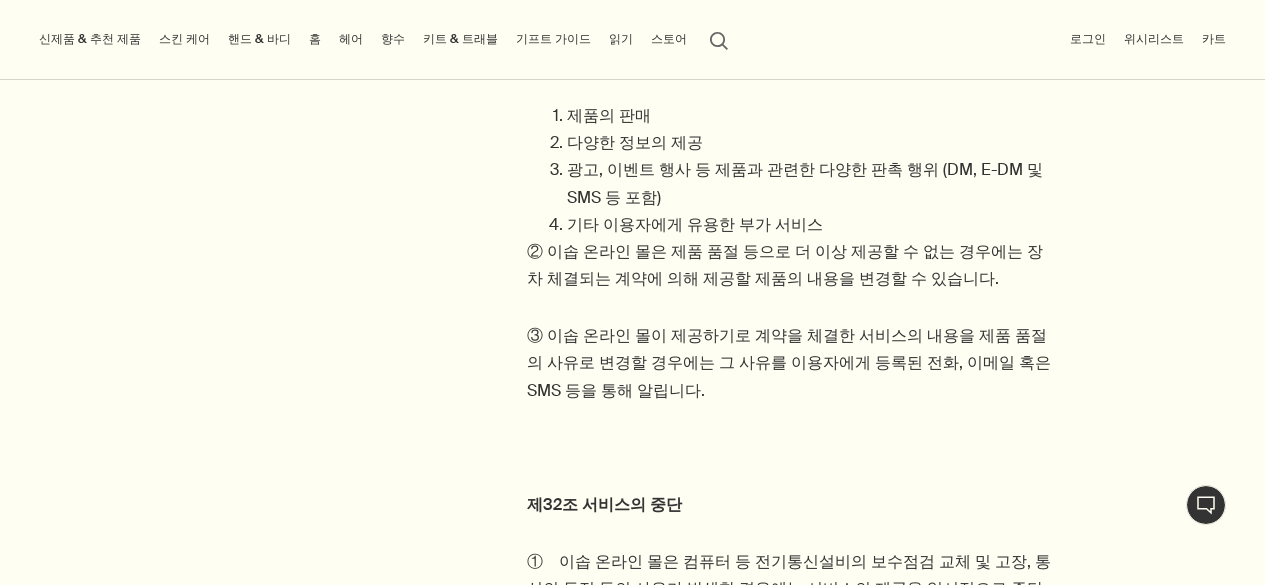 scroll, scrollTop: 16000, scrollLeft: 0, axis: vertical 